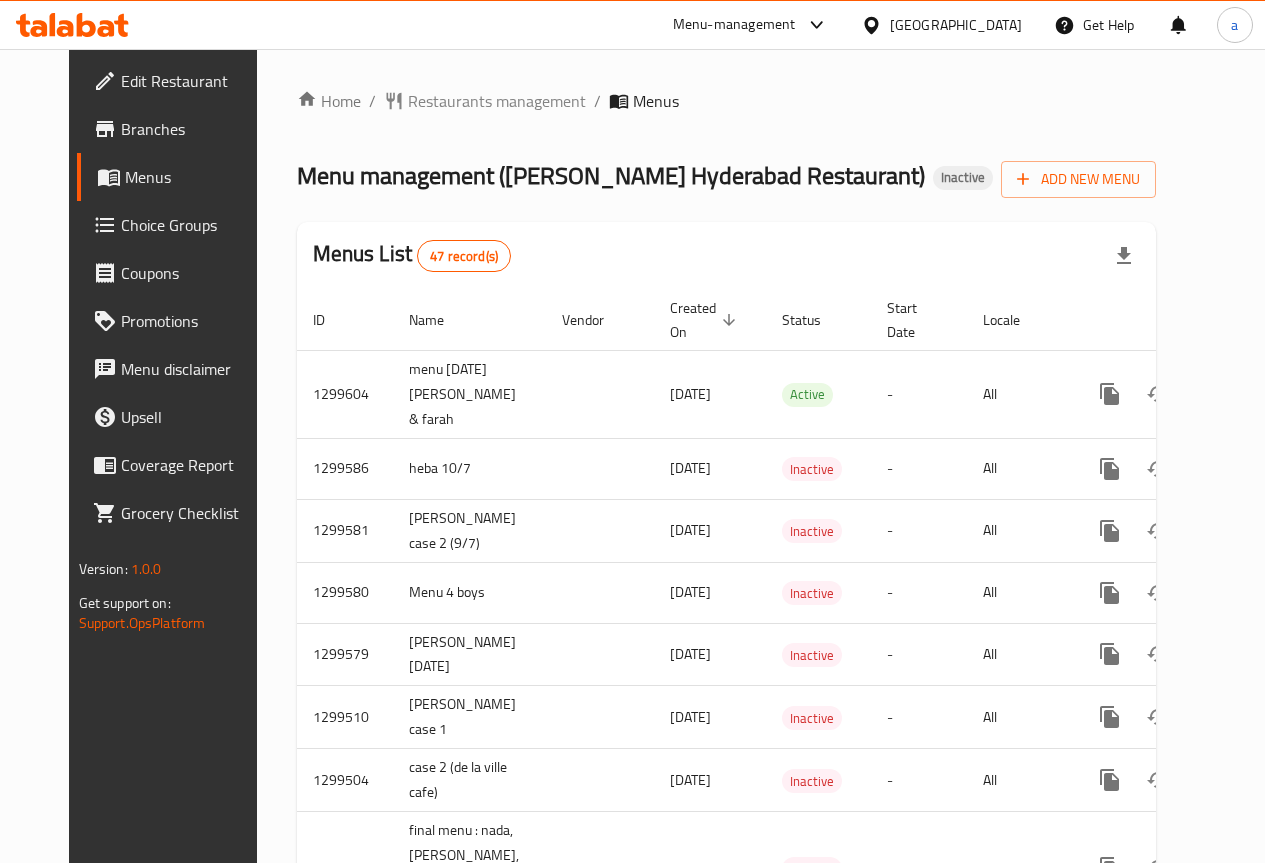 scroll, scrollTop: 0, scrollLeft: 0, axis: both 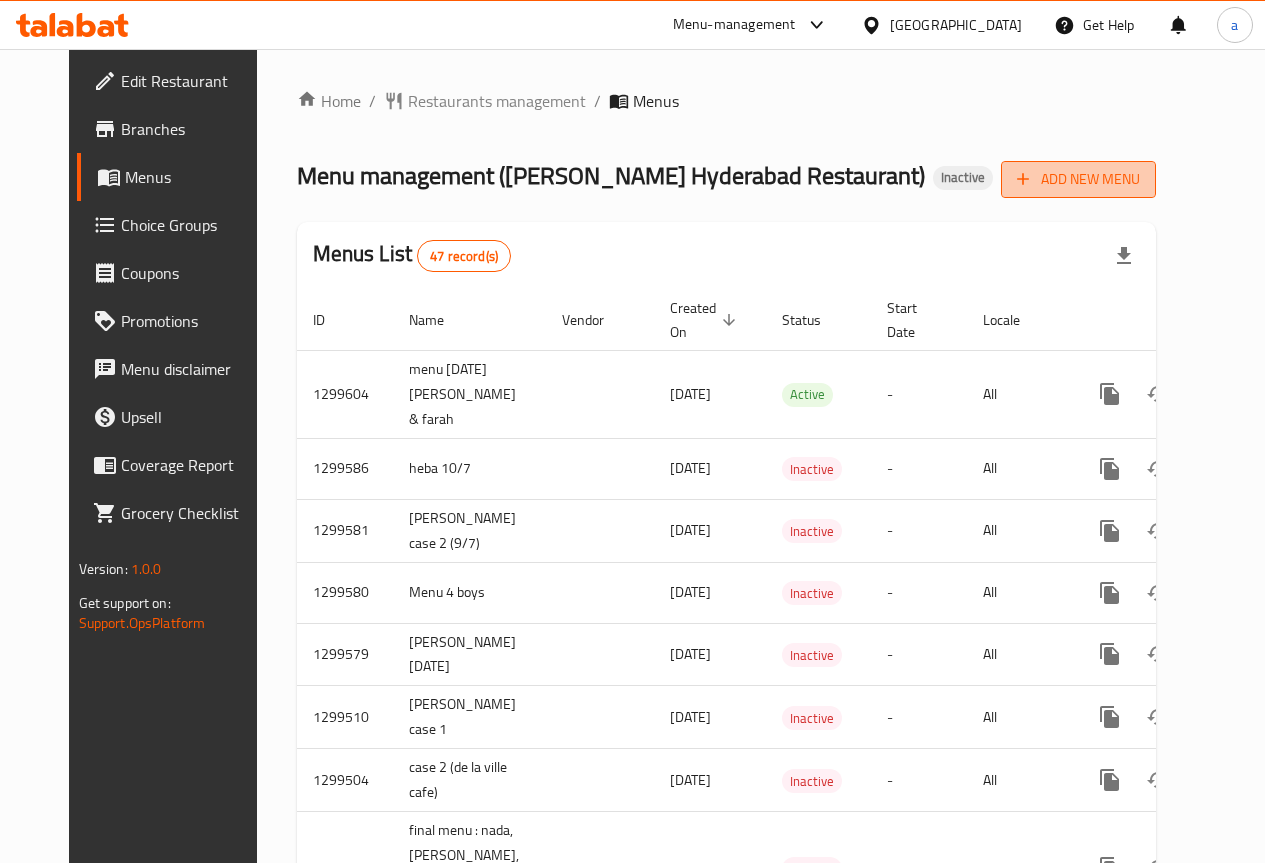 click on "Add New Menu" at bounding box center [1078, 179] 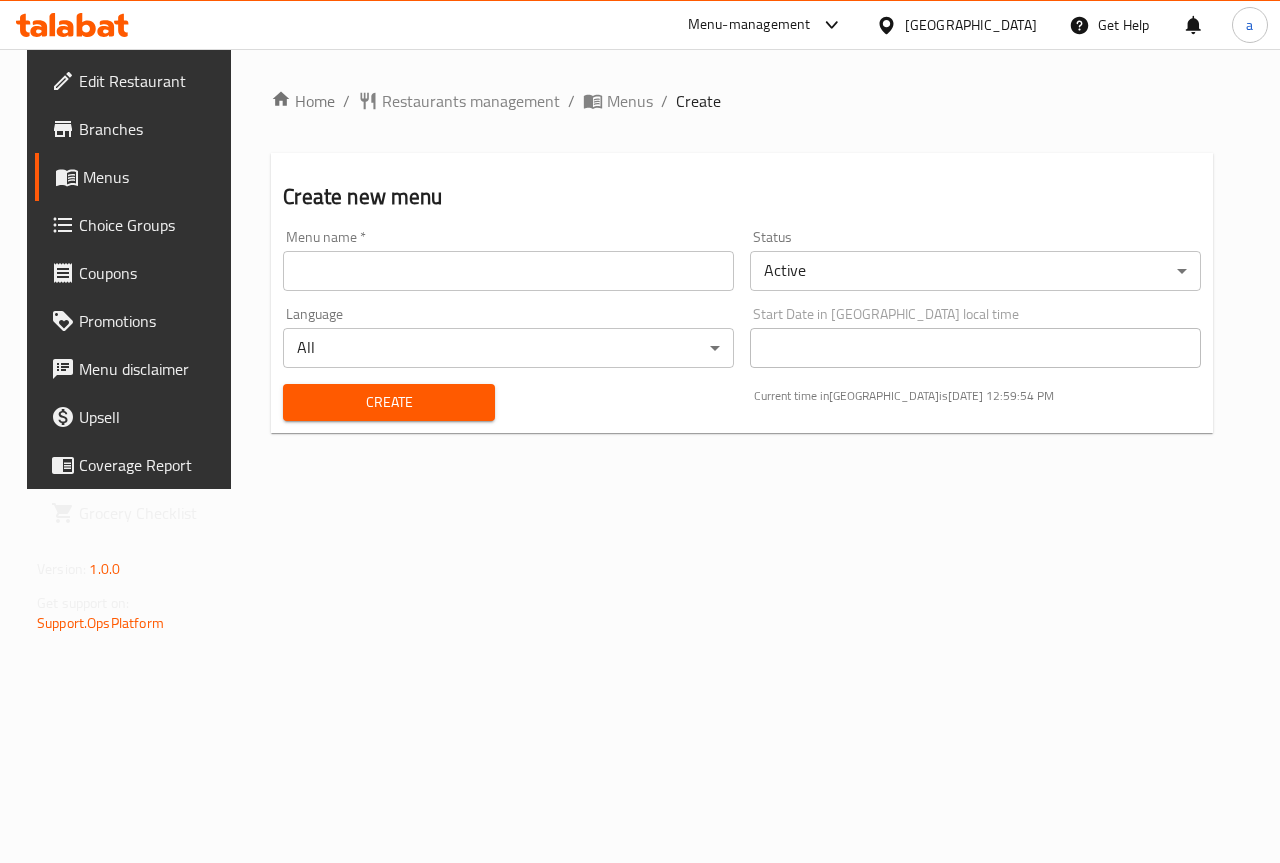 click at bounding box center [508, 271] 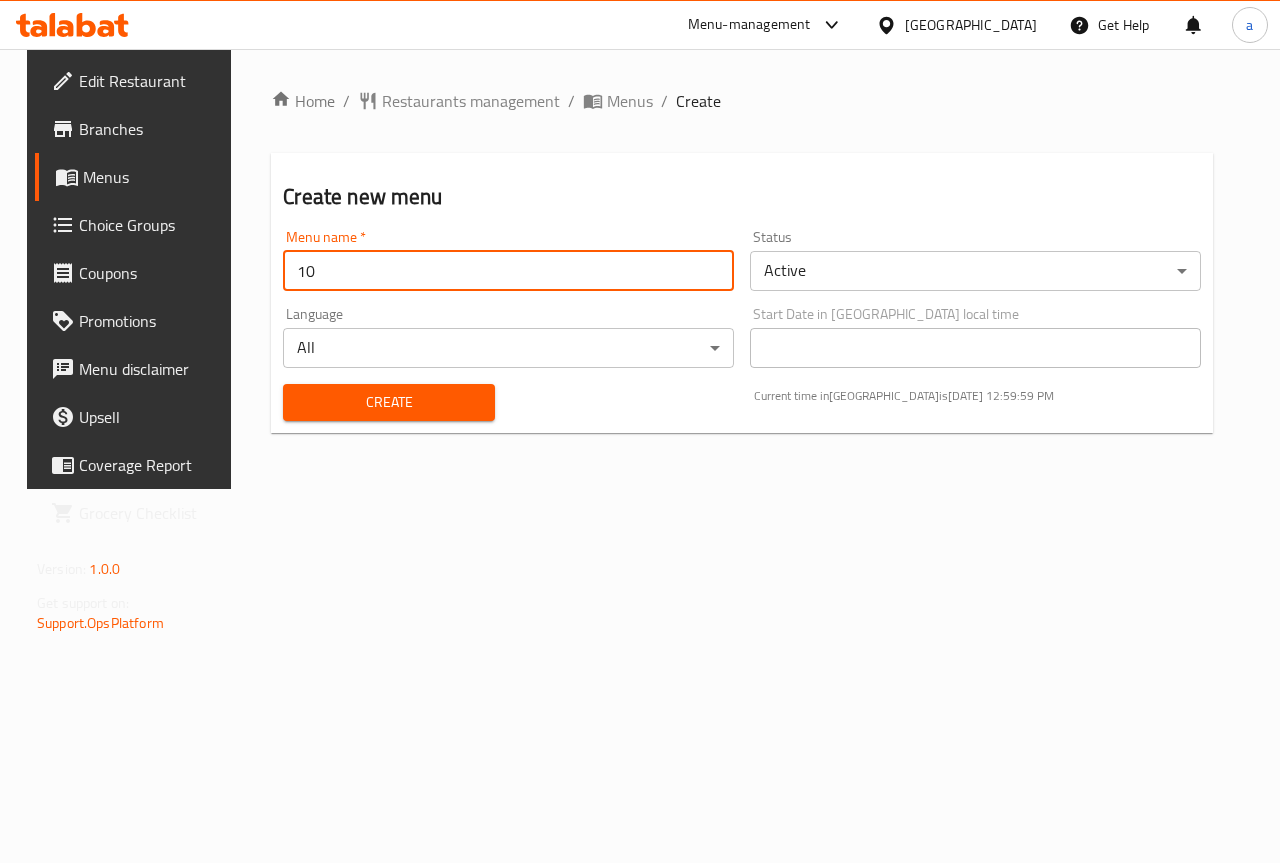 type on "1" 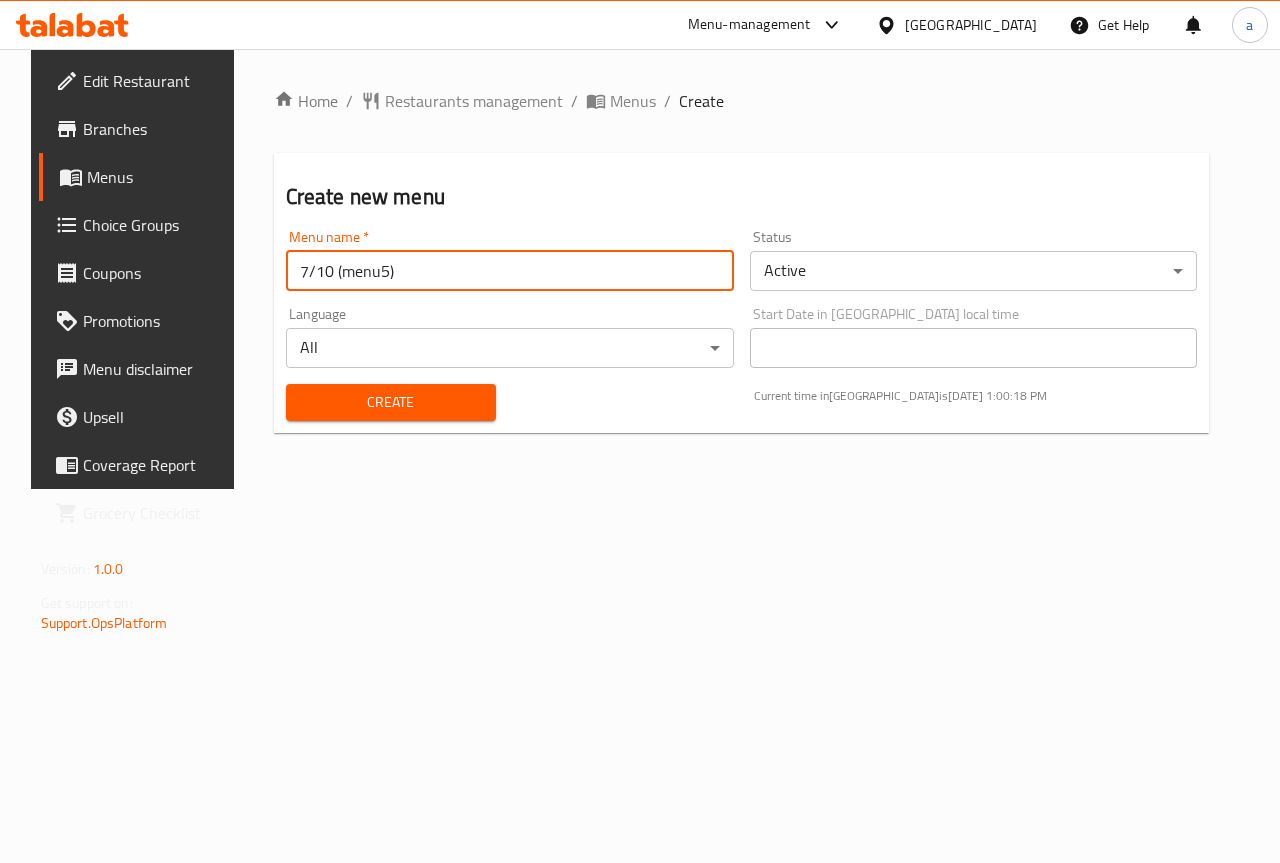 type on "7/10 (menu5)" 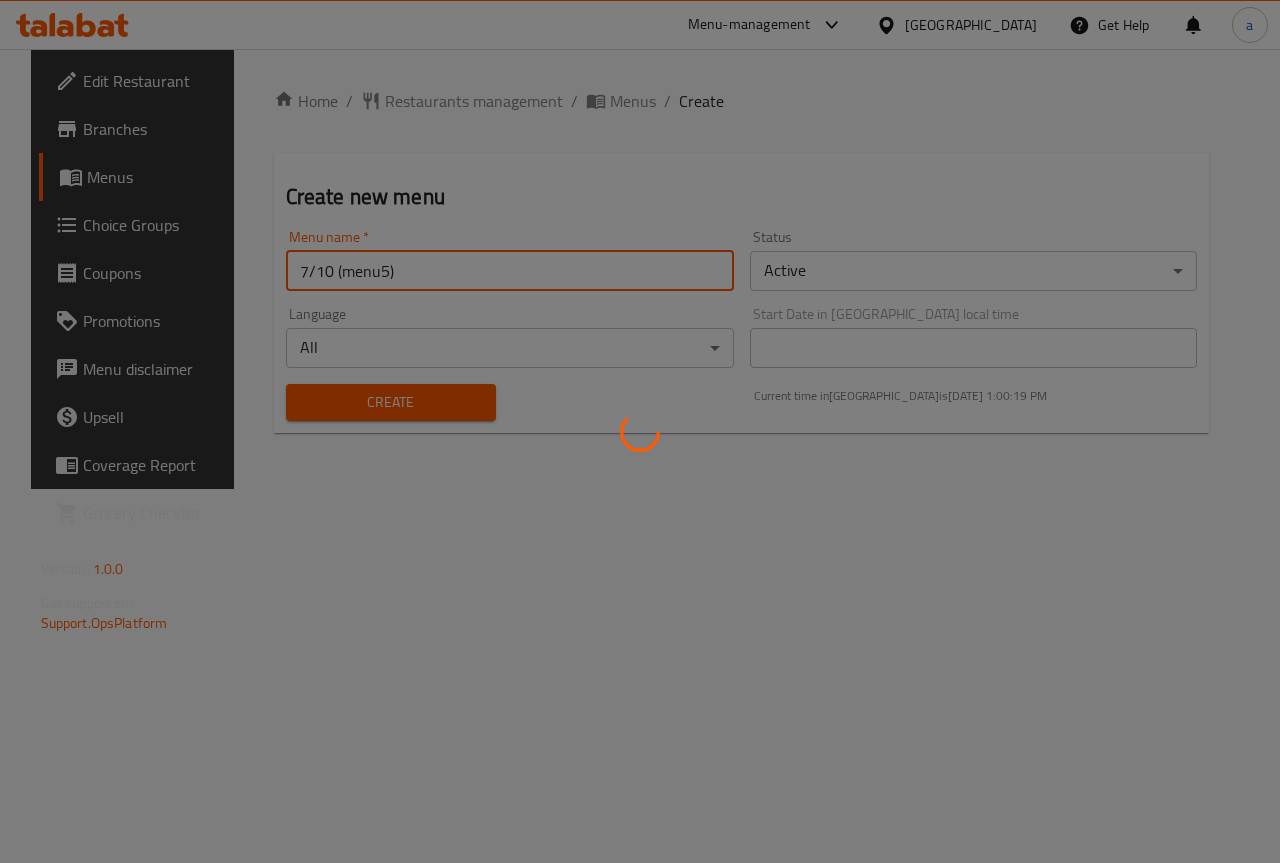 type 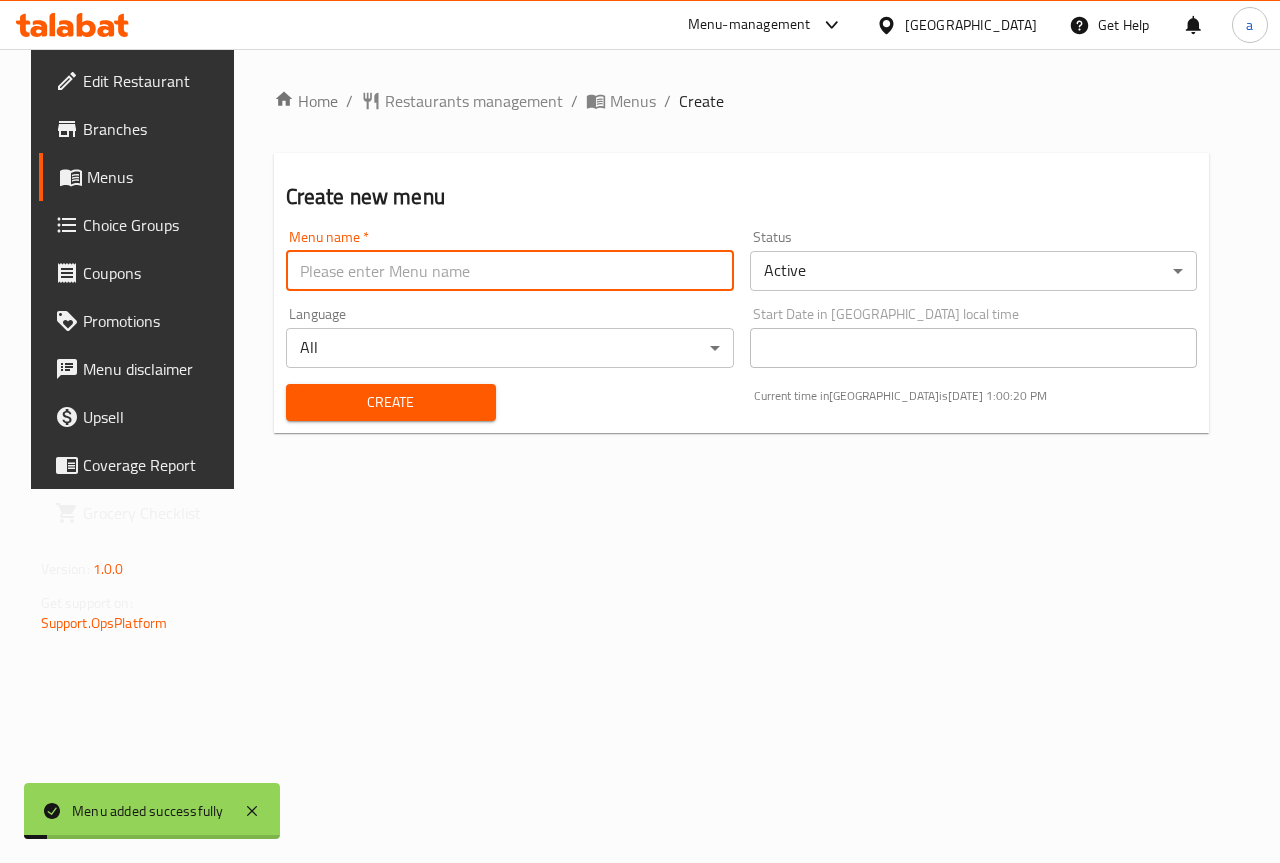 click on "Menus" at bounding box center (158, 177) 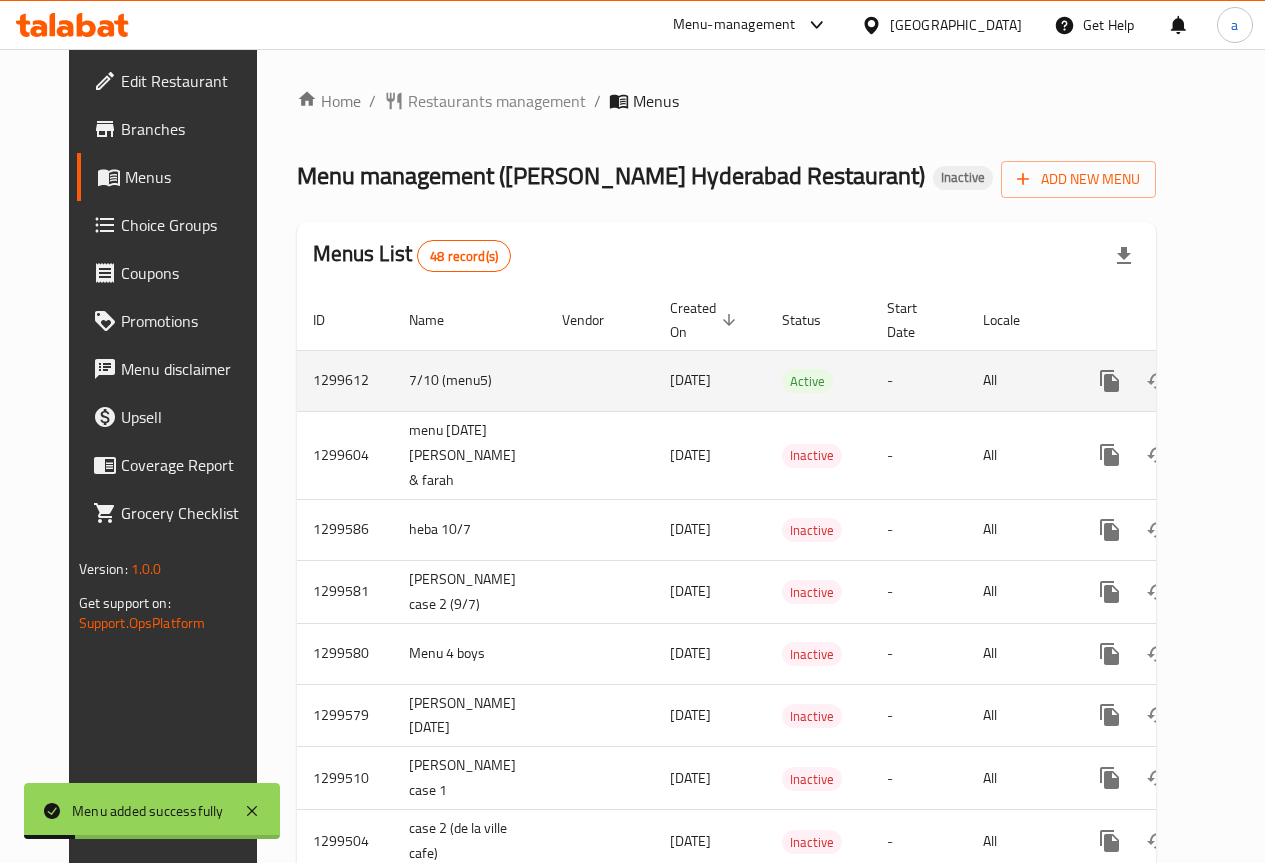 click on "-" at bounding box center [919, 380] 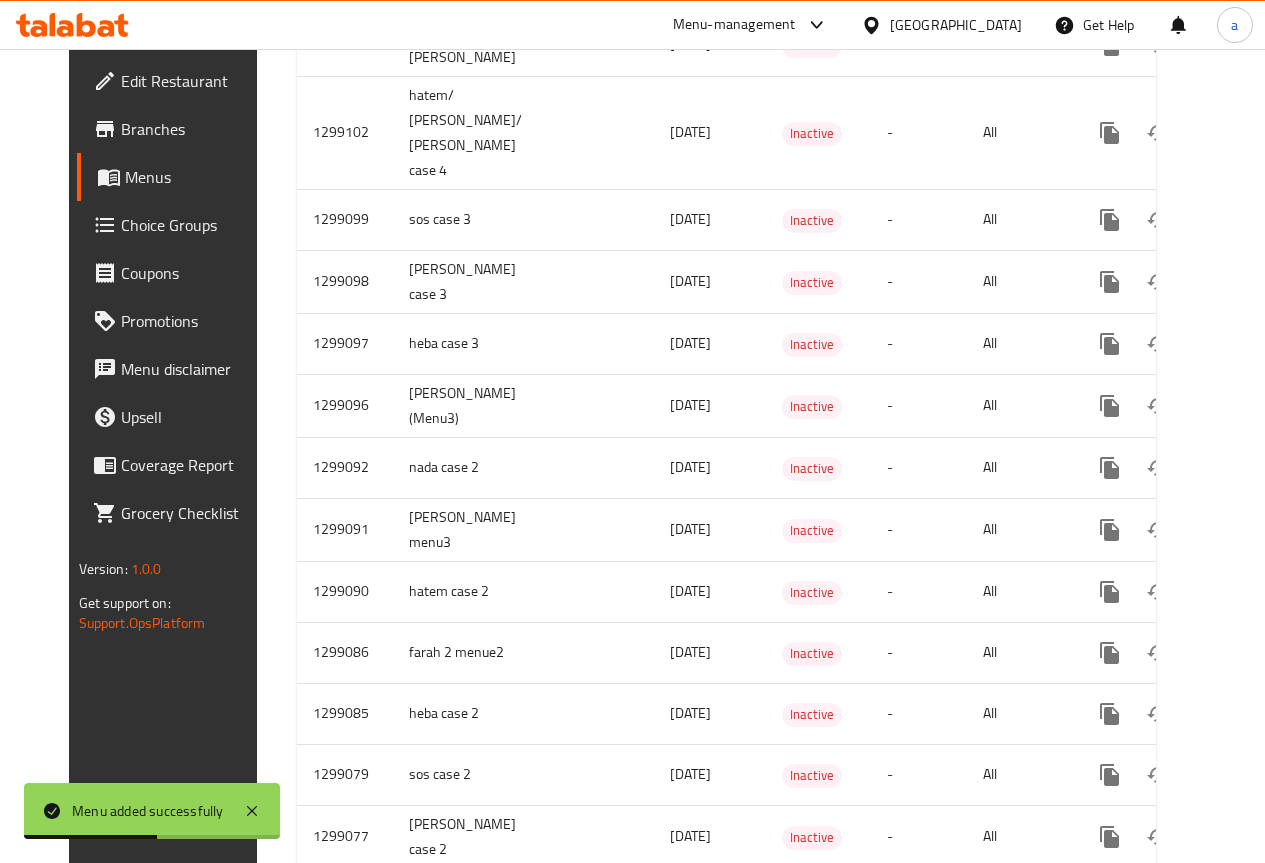 scroll, scrollTop: 2500, scrollLeft: 0, axis: vertical 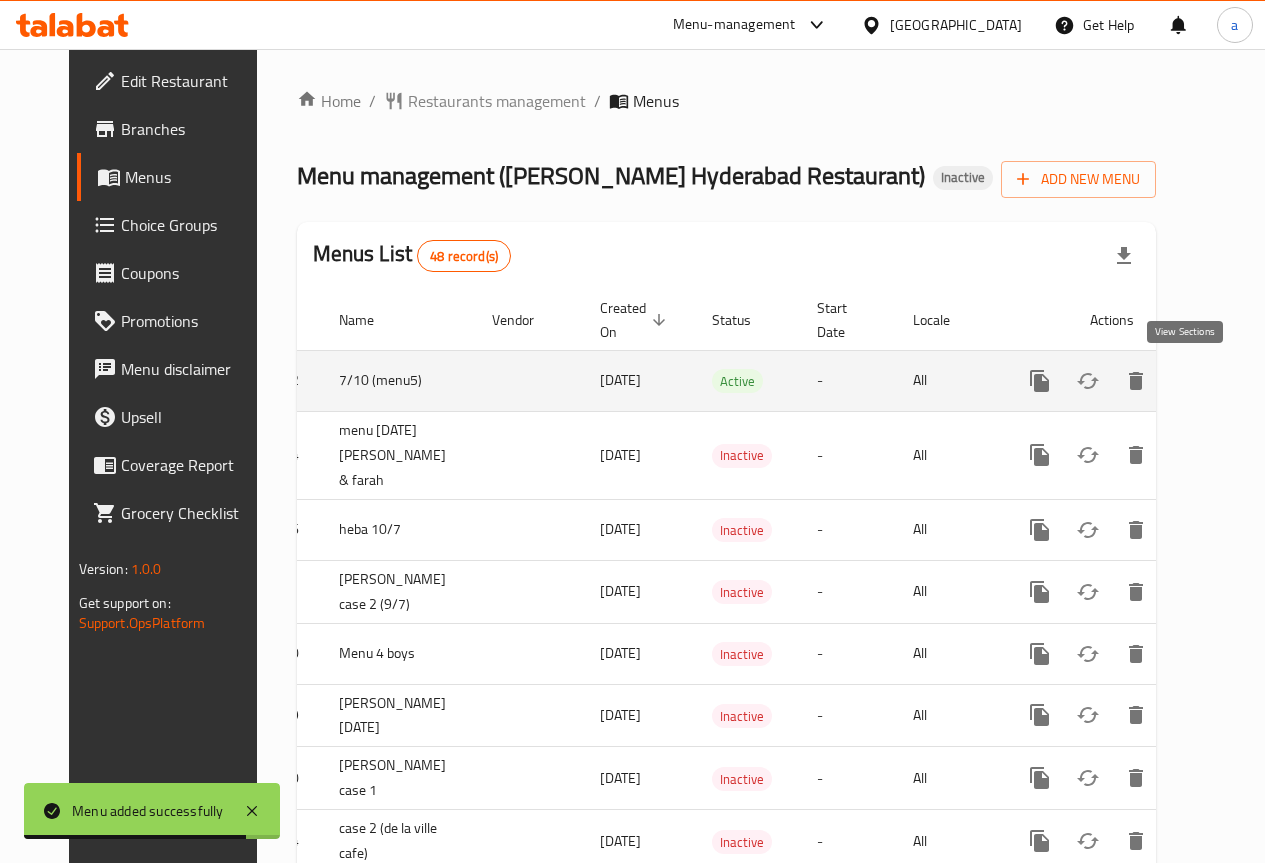 click at bounding box center [1184, 381] 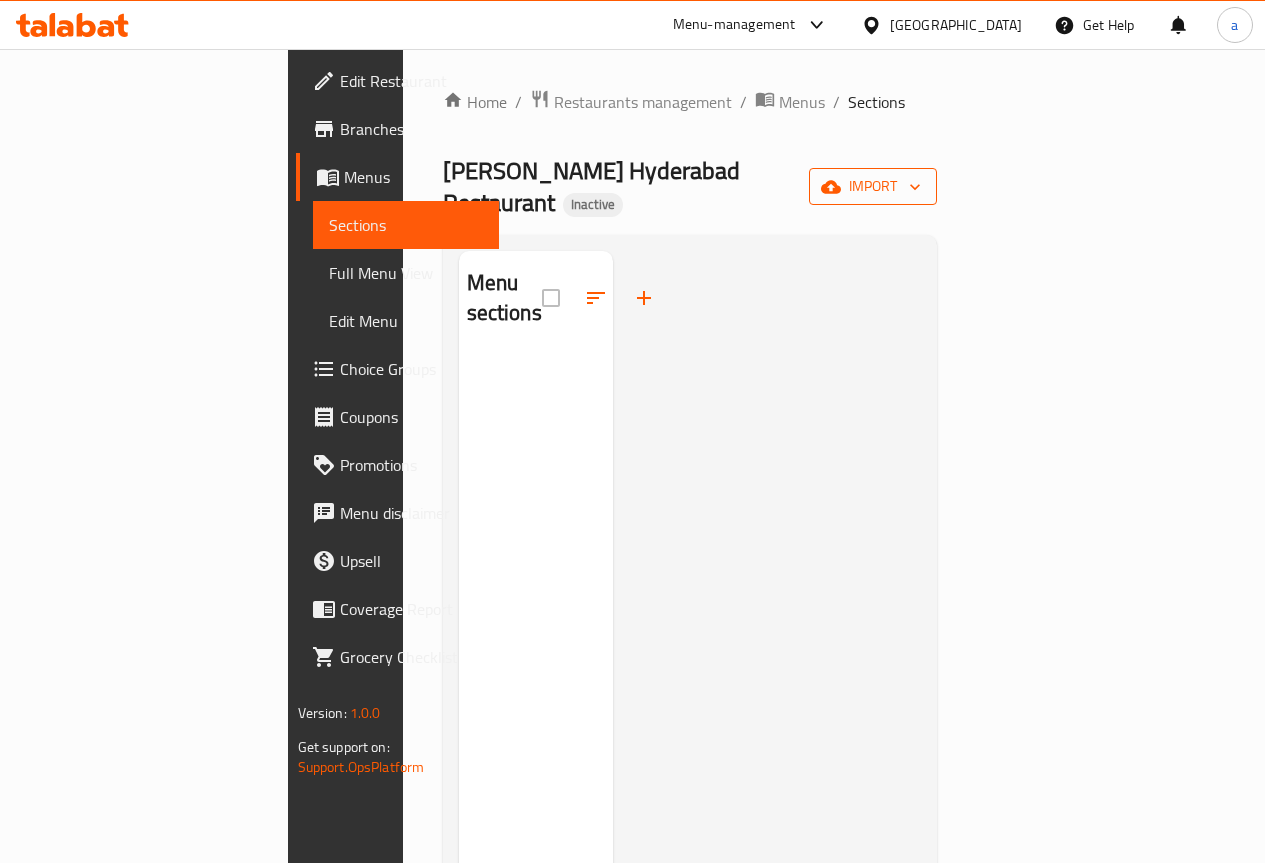 click on "import" at bounding box center [873, 186] 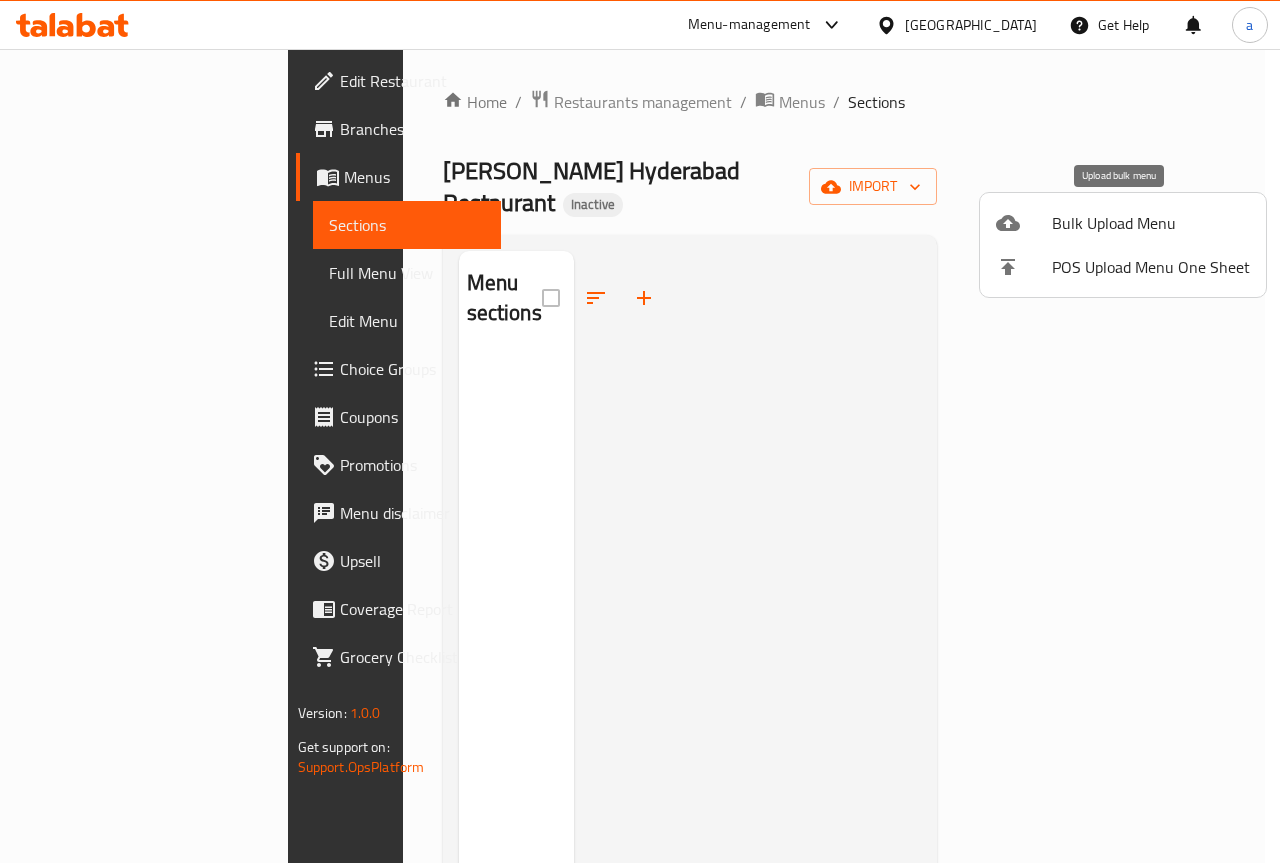 click on "Bulk Upload Menu" at bounding box center (1151, 223) 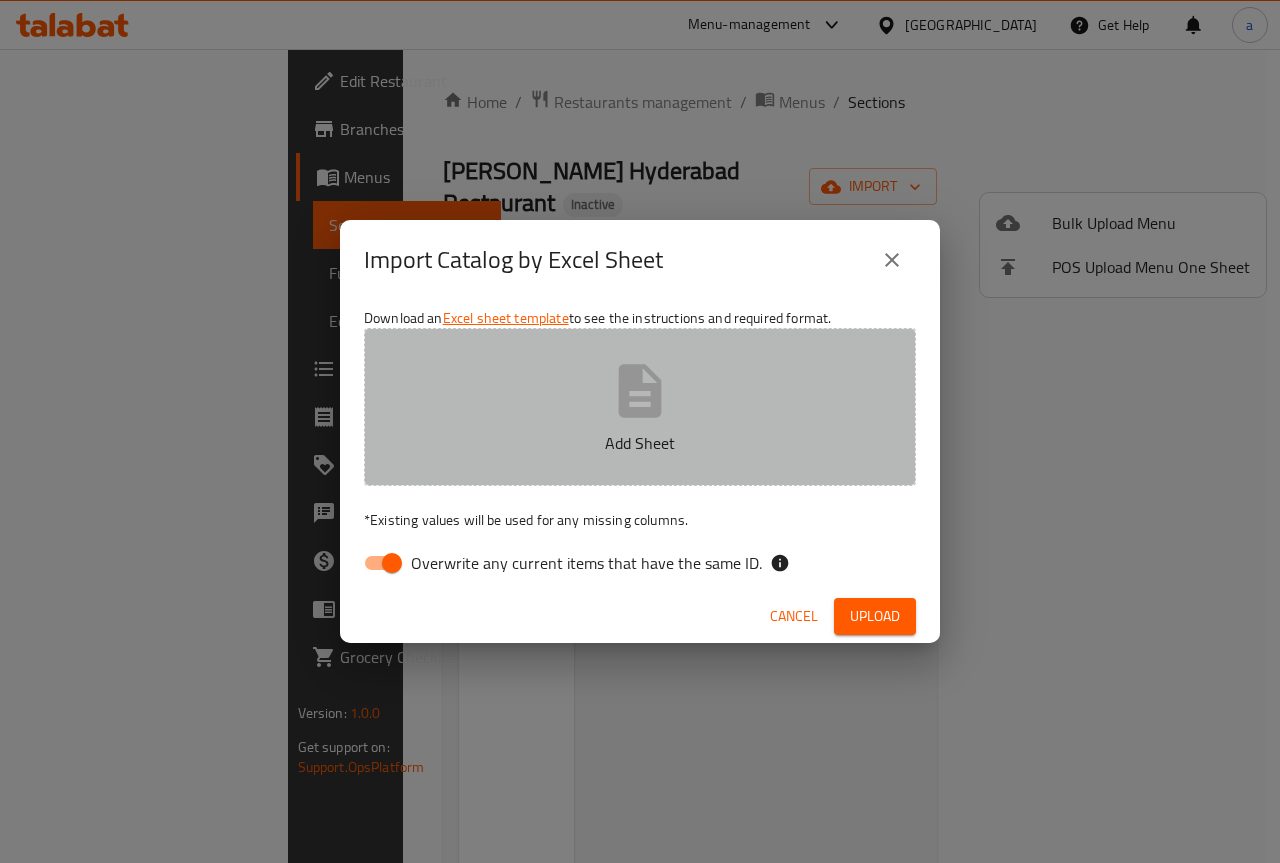 click on "Add Sheet" at bounding box center (640, 407) 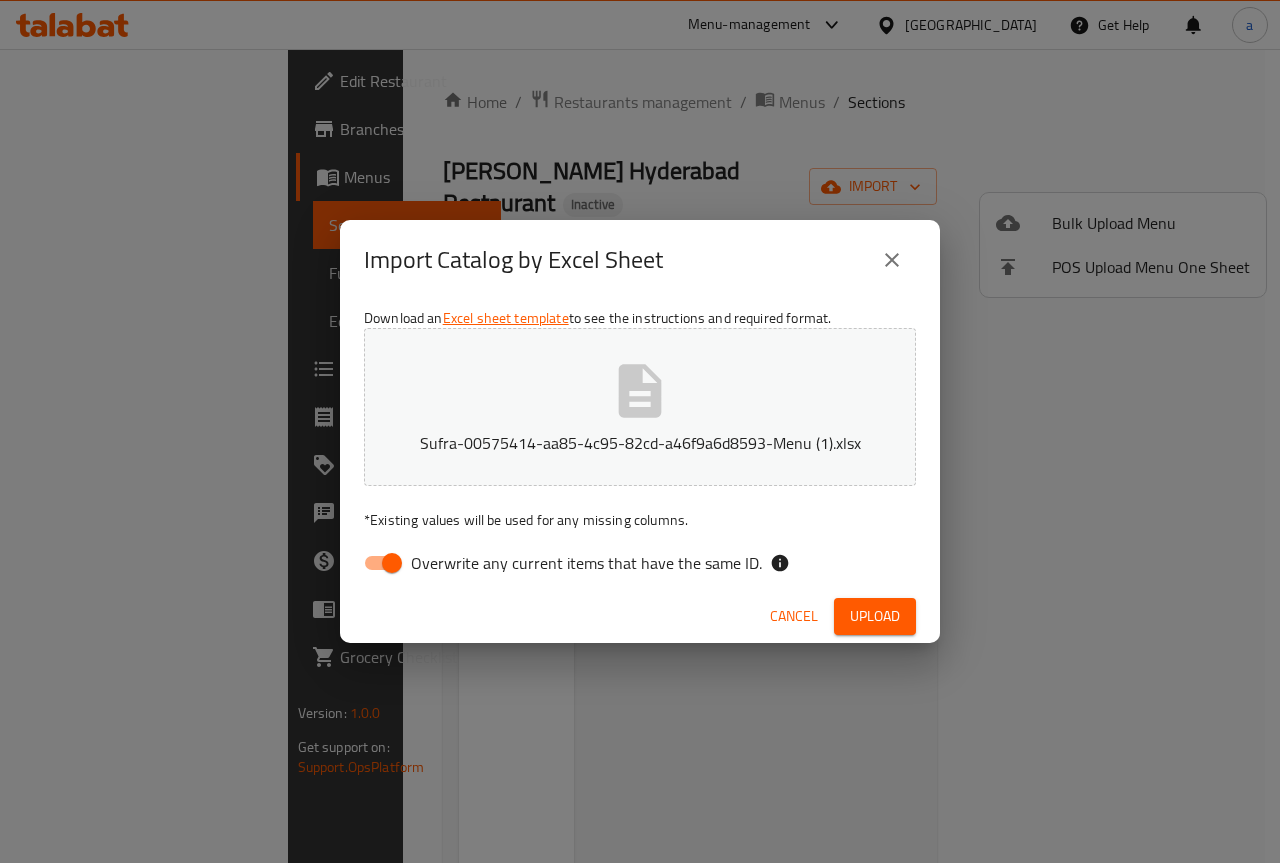 click on "Overwrite any current items that have the same ID." at bounding box center (392, 563) 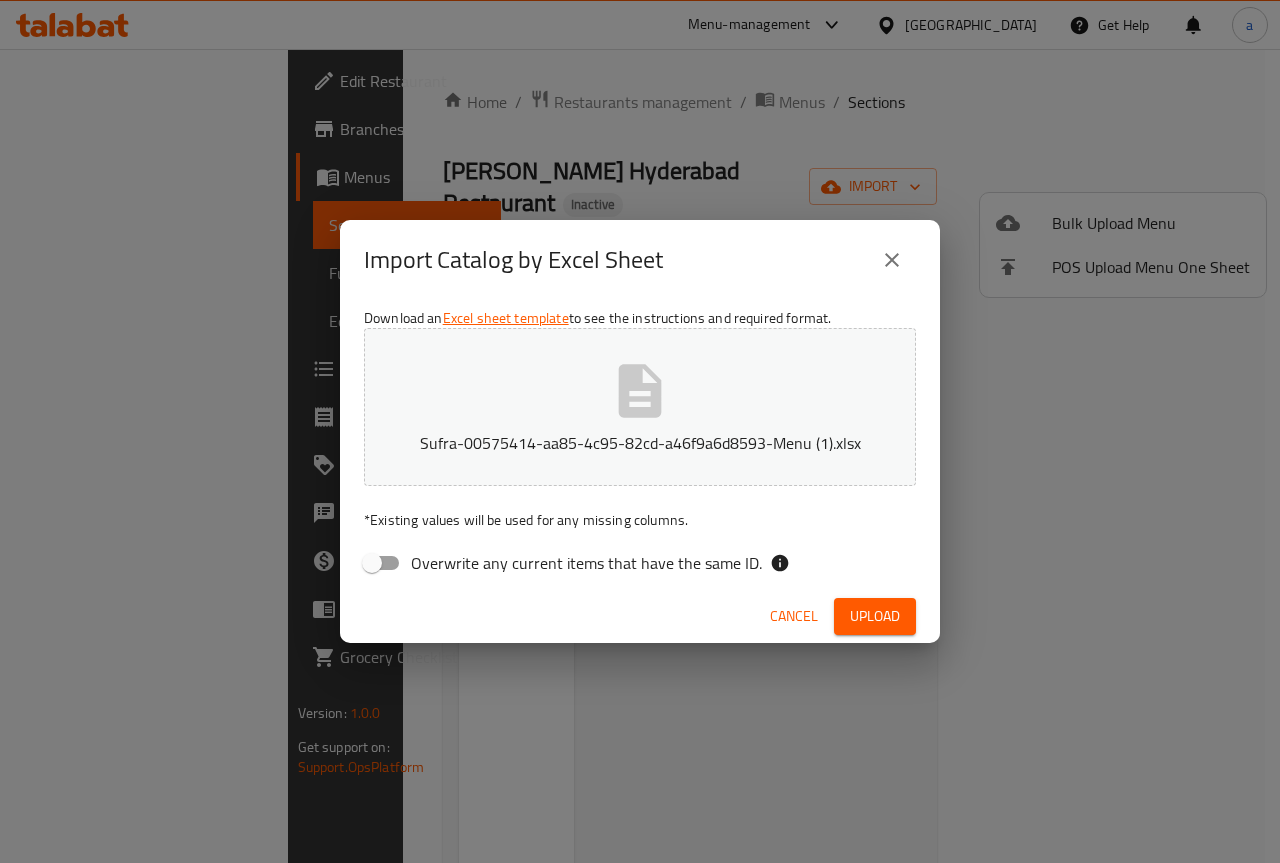 click on "Upload" at bounding box center (875, 616) 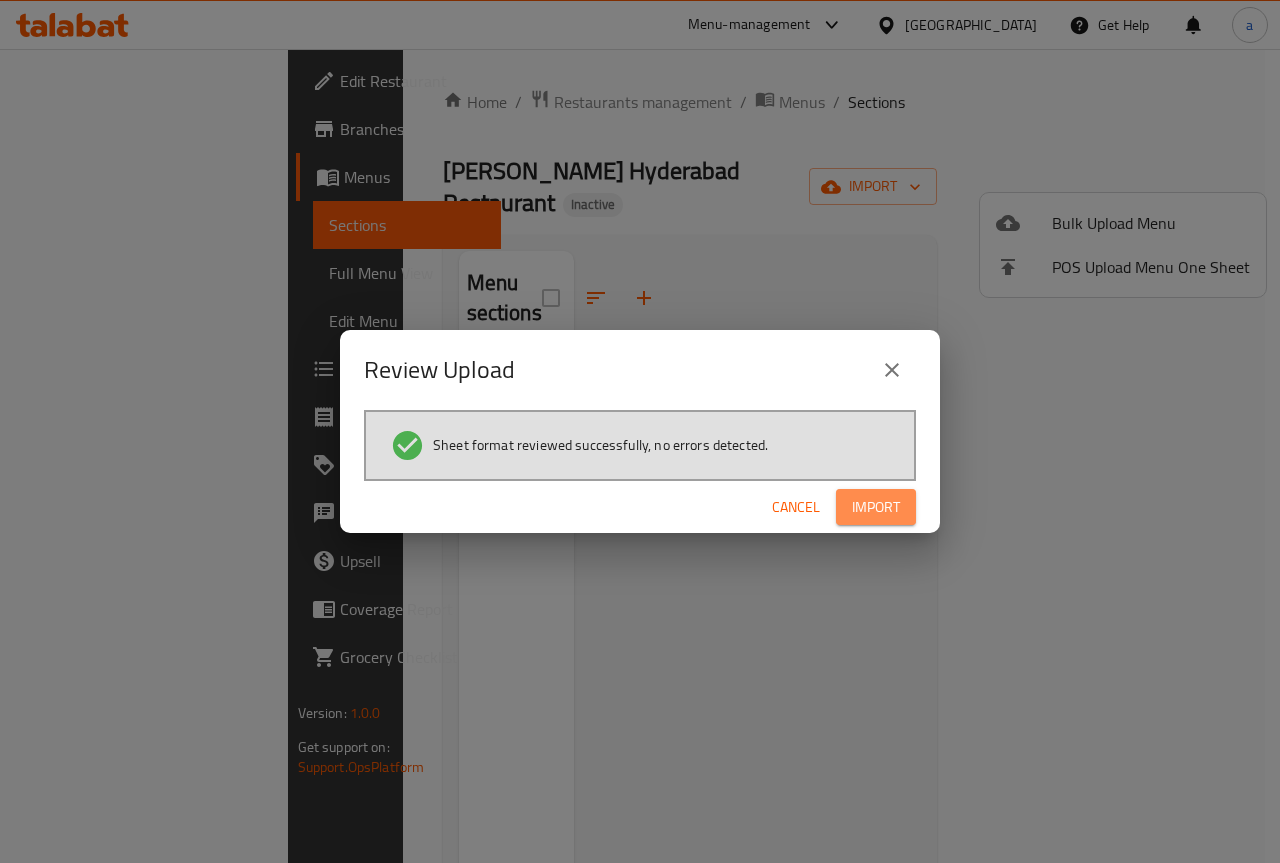 click on "Import" at bounding box center [876, 507] 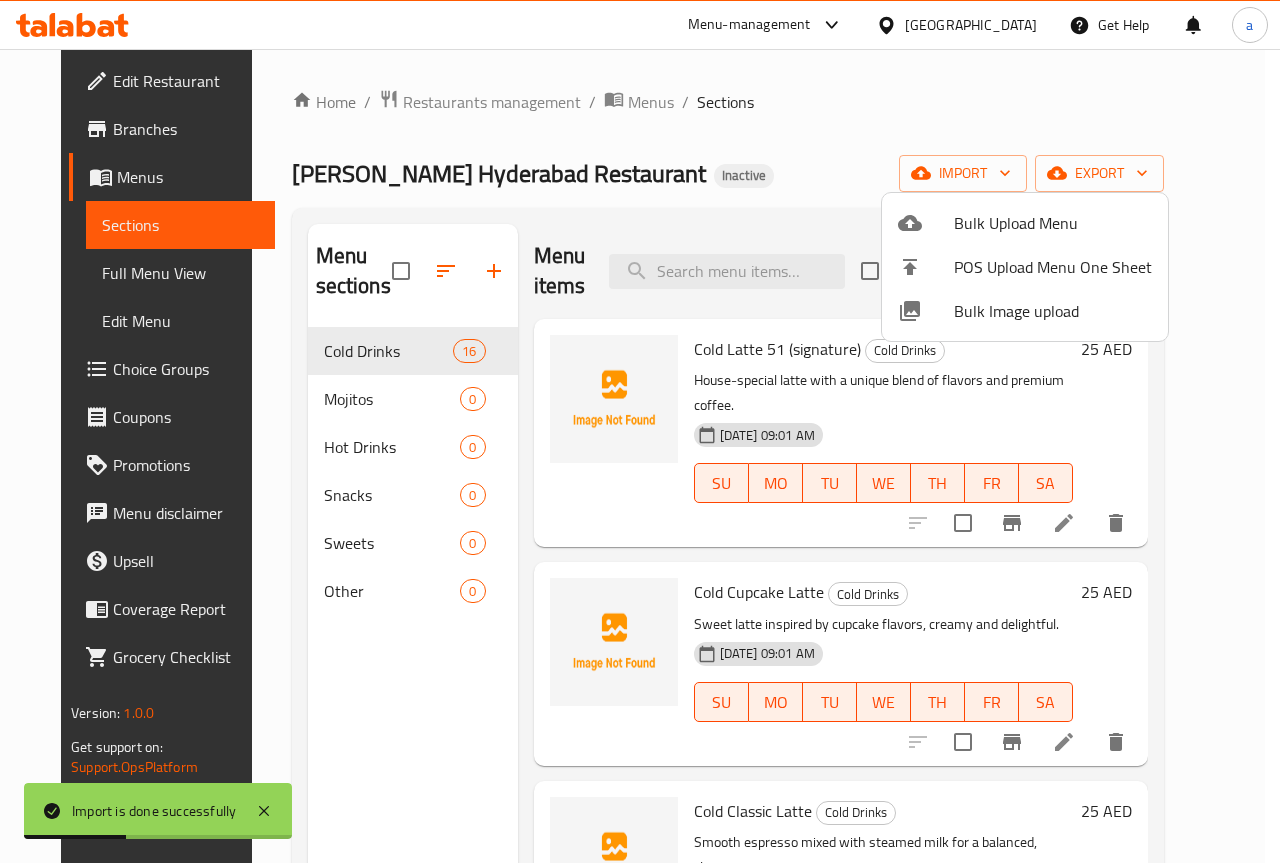 click at bounding box center [640, 431] 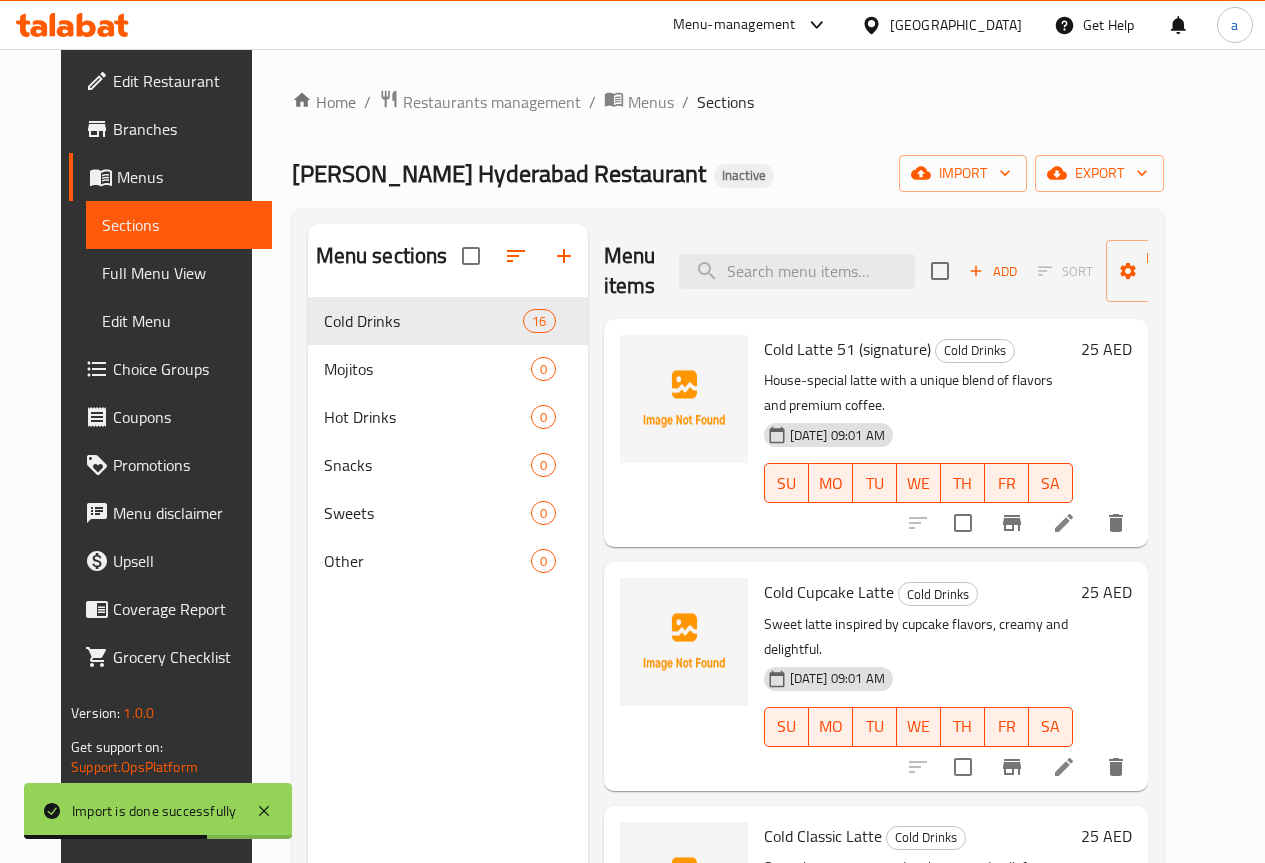 click on "Full Menu View" at bounding box center [179, 273] 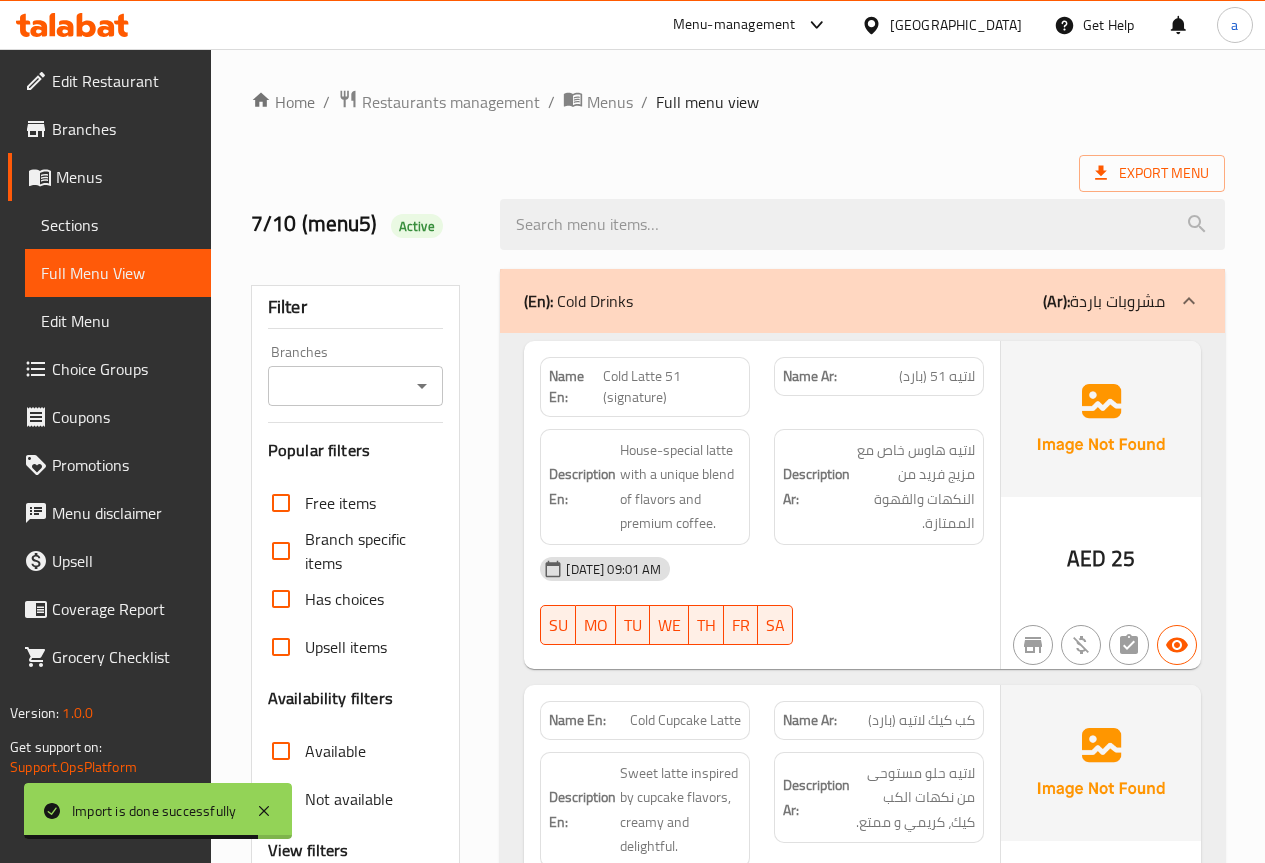 scroll, scrollTop: 400, scrollLeft: 0, axis: vertical 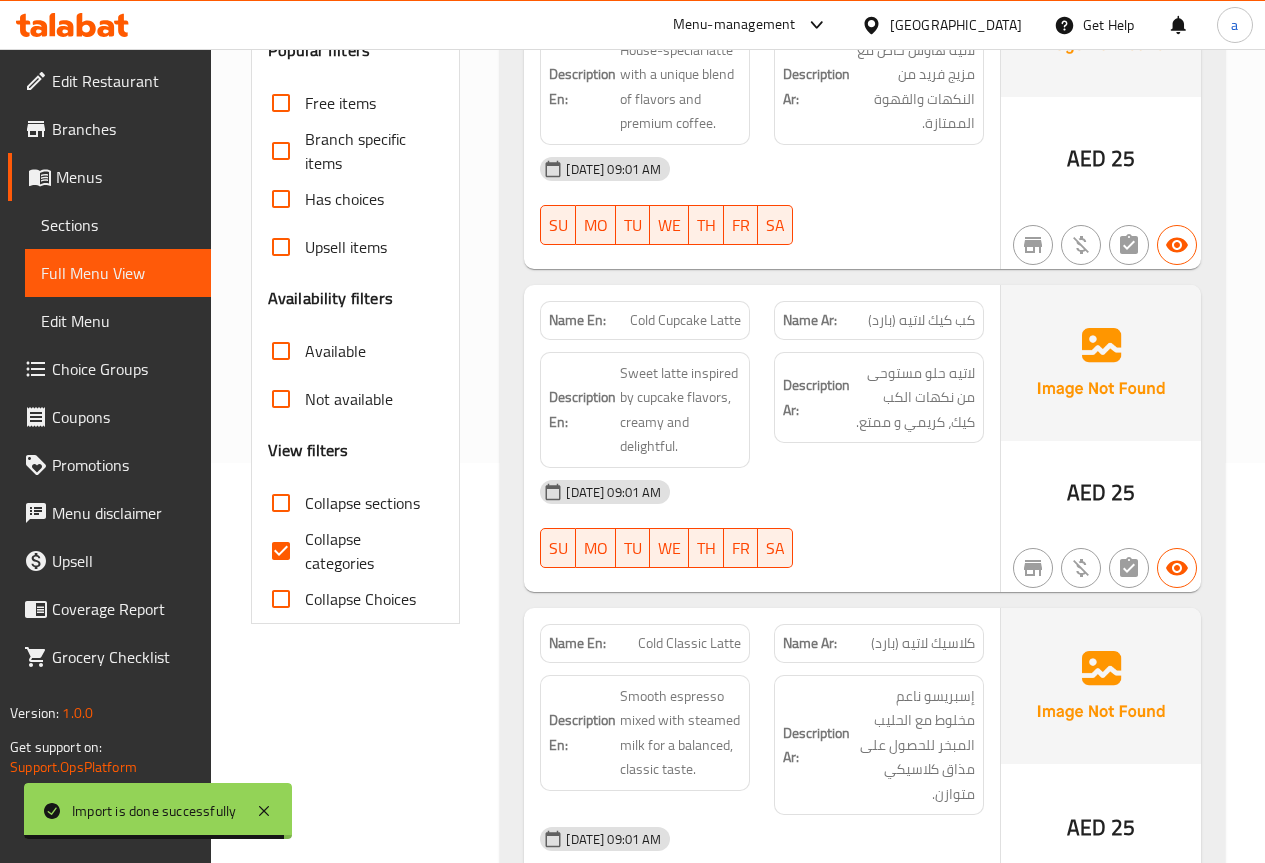 click on "Collapse categories" at bounding box center (366, 551) 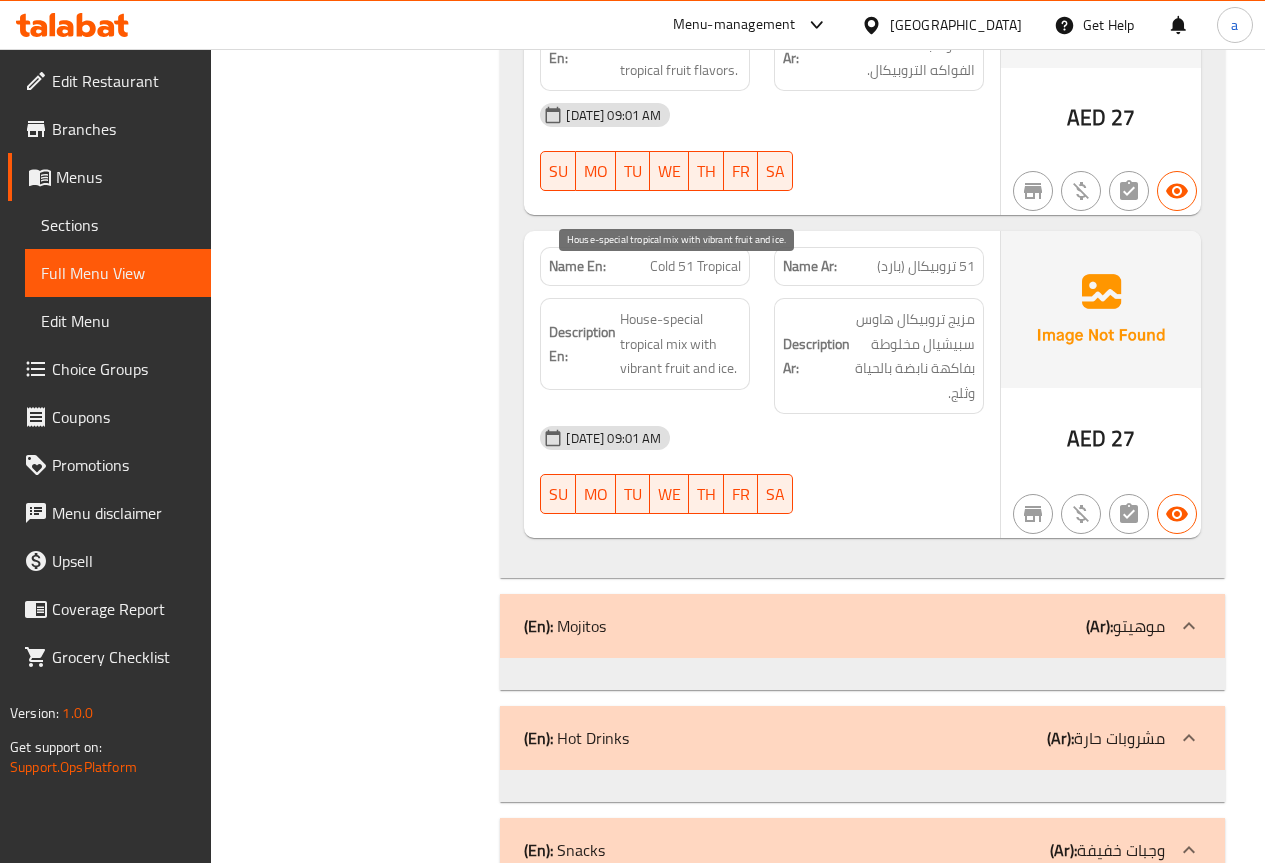 scroll, scrollTop: 5238, scrollLeft: 0, axis: vertical 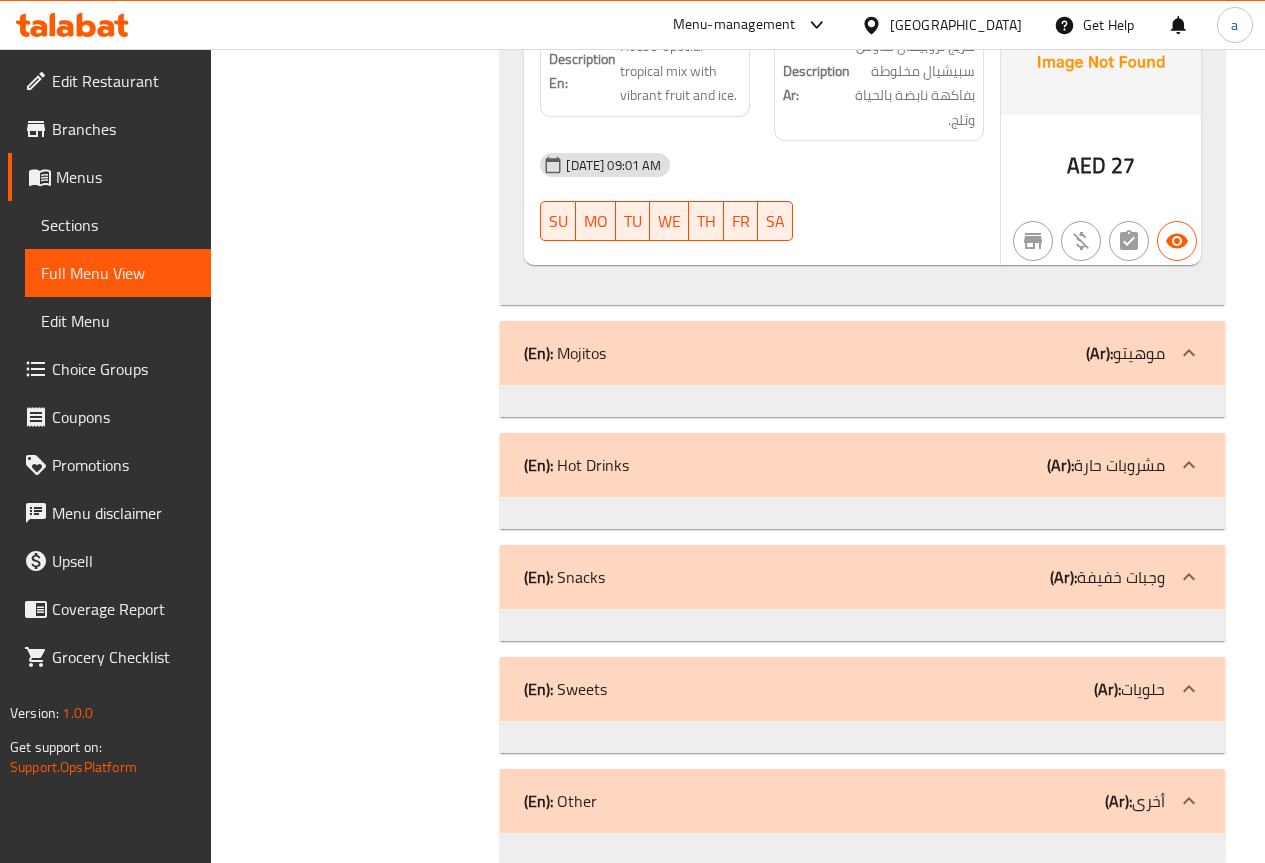 click on "(En):   Hot Drinks (Ar): مشروبات حارة" at bounding box center (862, -4937) 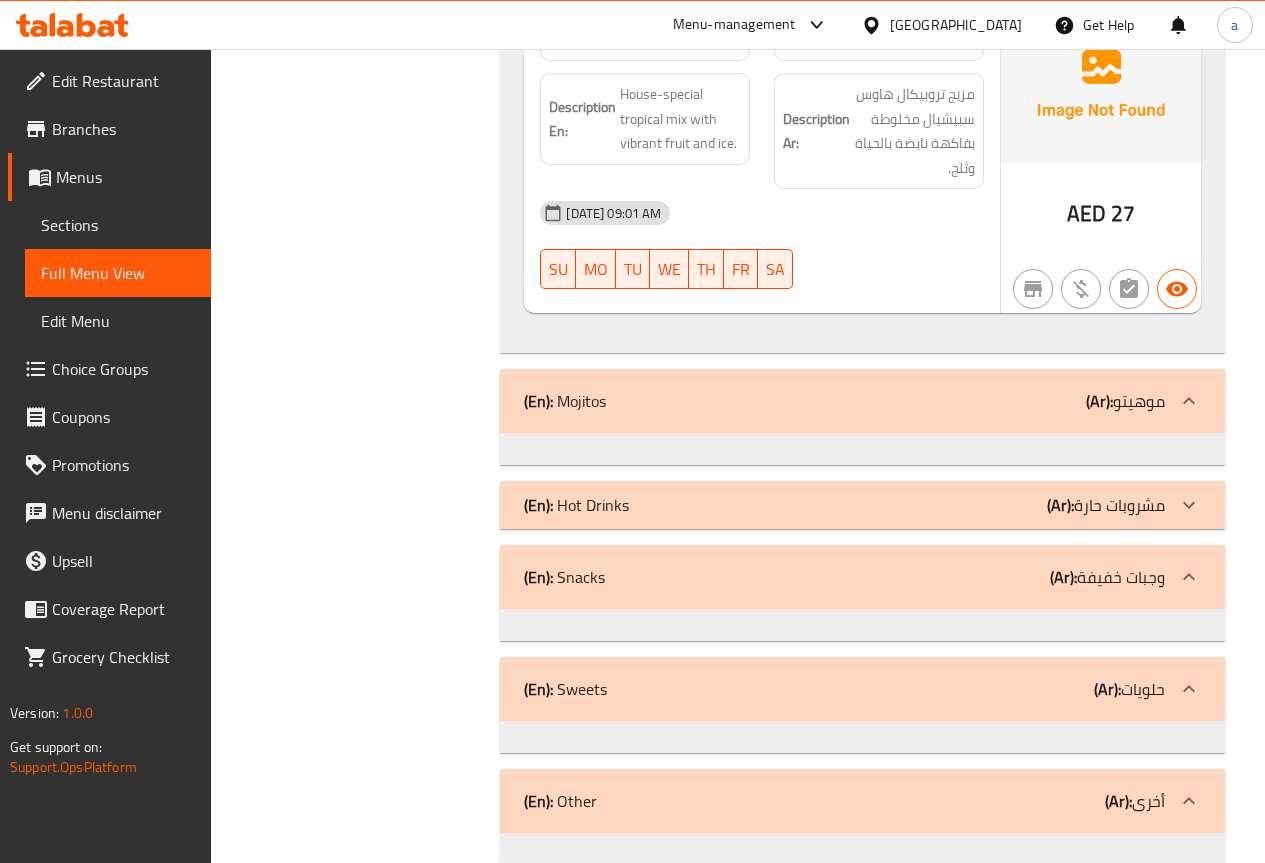 click on "(En):   Hot Drinks (Ar): مشروبات حارة" at bounding box center [862, -4889] 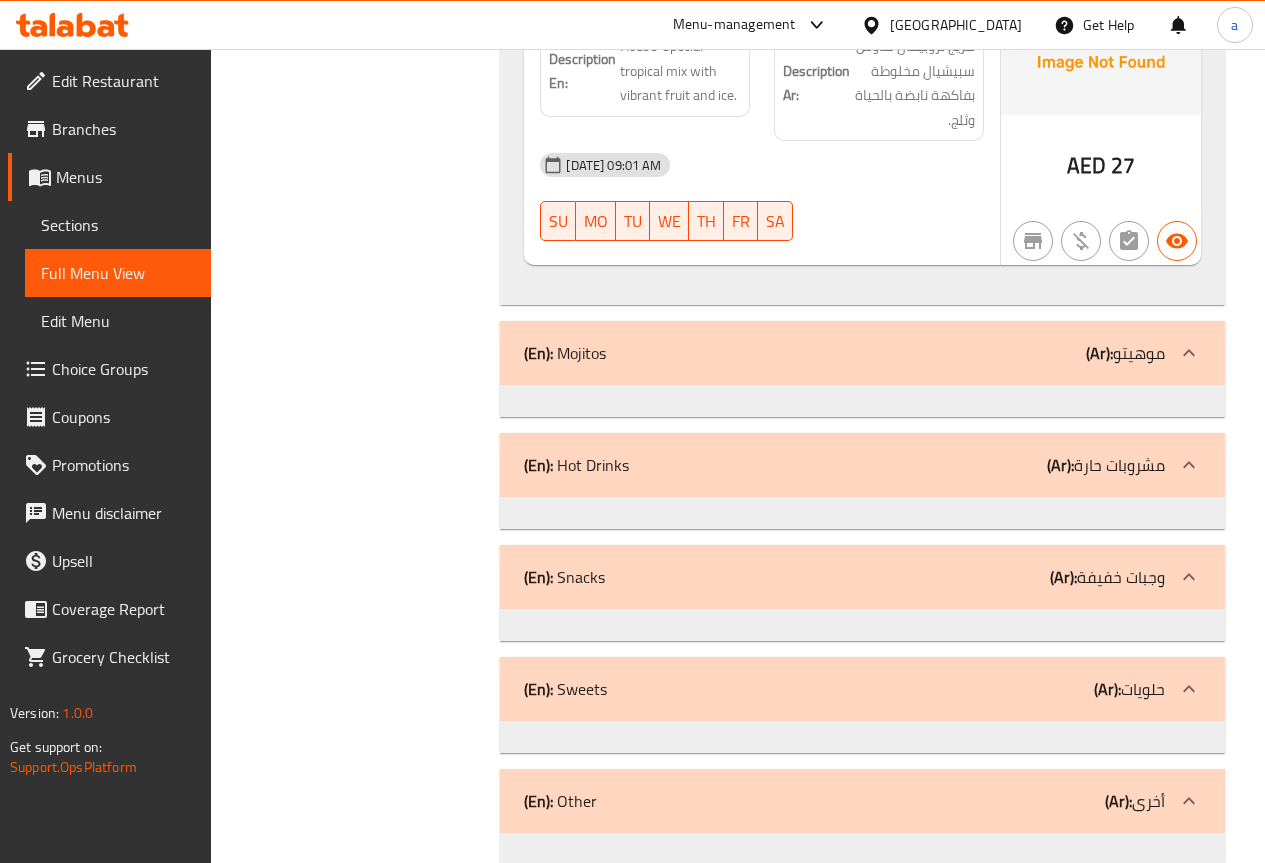 click on "(En):   Snacks (Ar): وجبات خفيفة" at bounding box center [862, -4937] 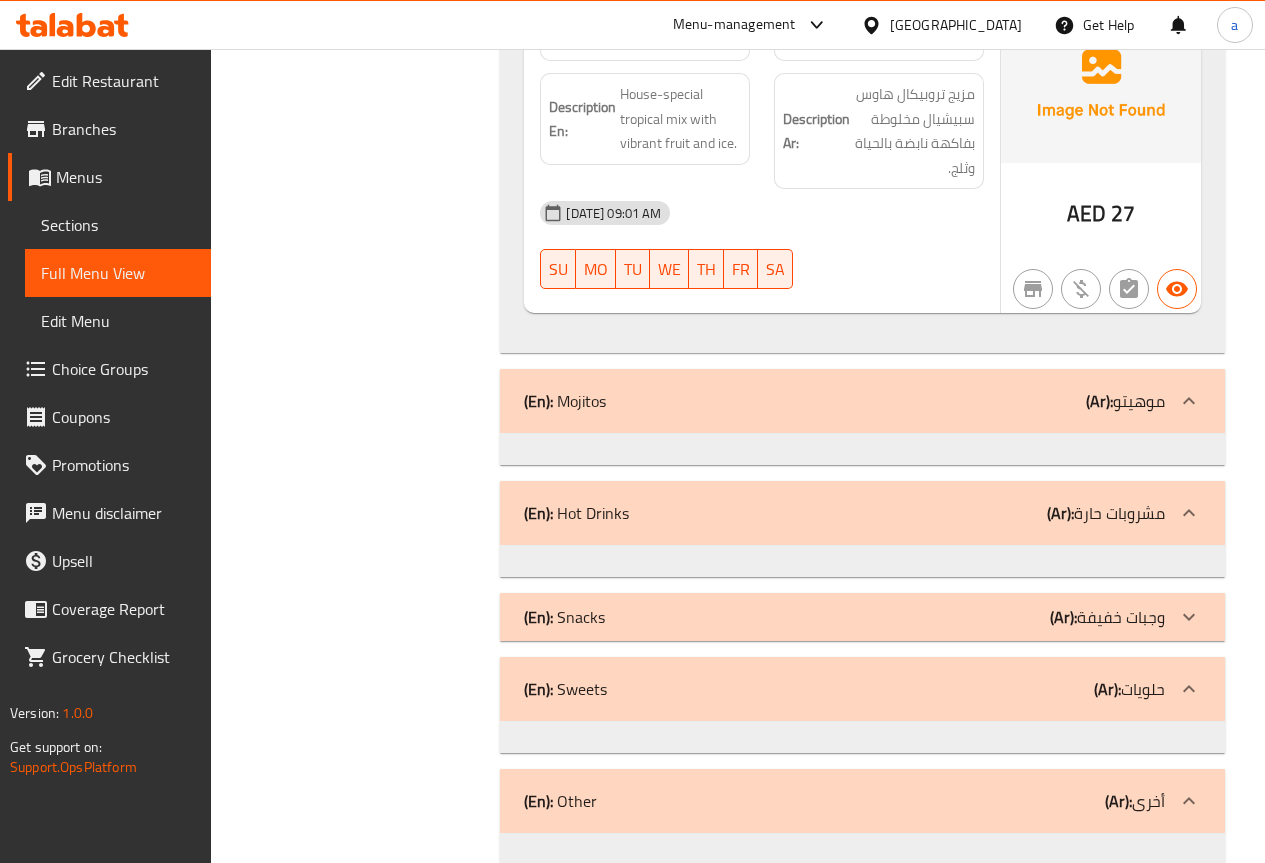click on "(Ar): وجبات خفيفة" at bounding box center [1104, -4889] 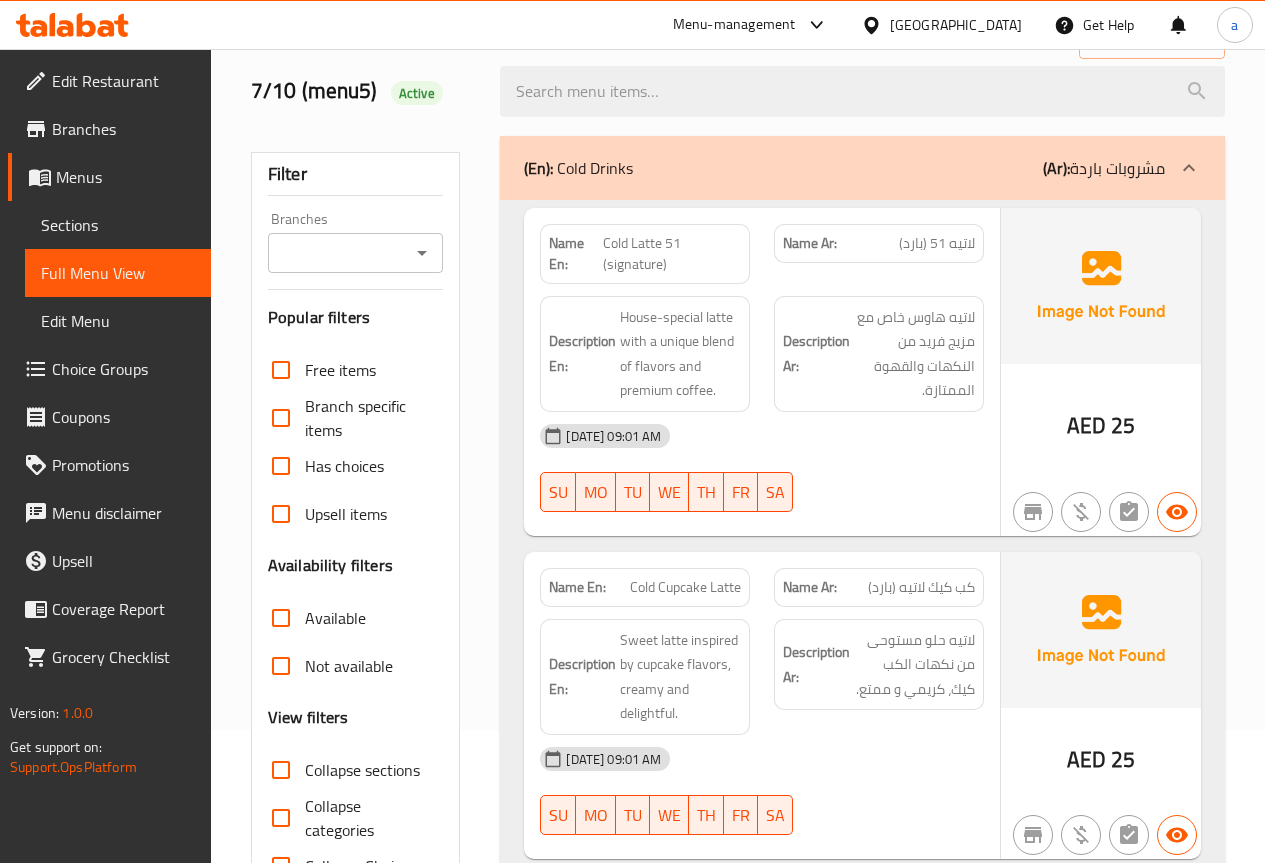 scroll, scrollTop: 0, scrollLeft: 0, axis: both 